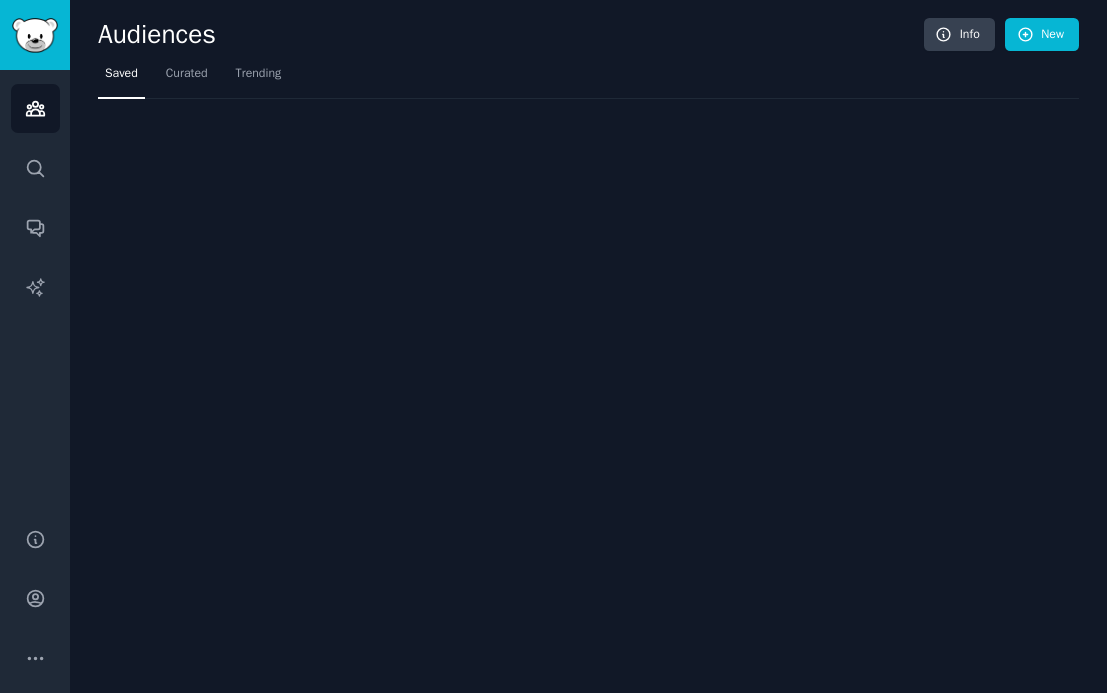 scroll, scrollTop: 0, scrollLeft: 0, axis: both 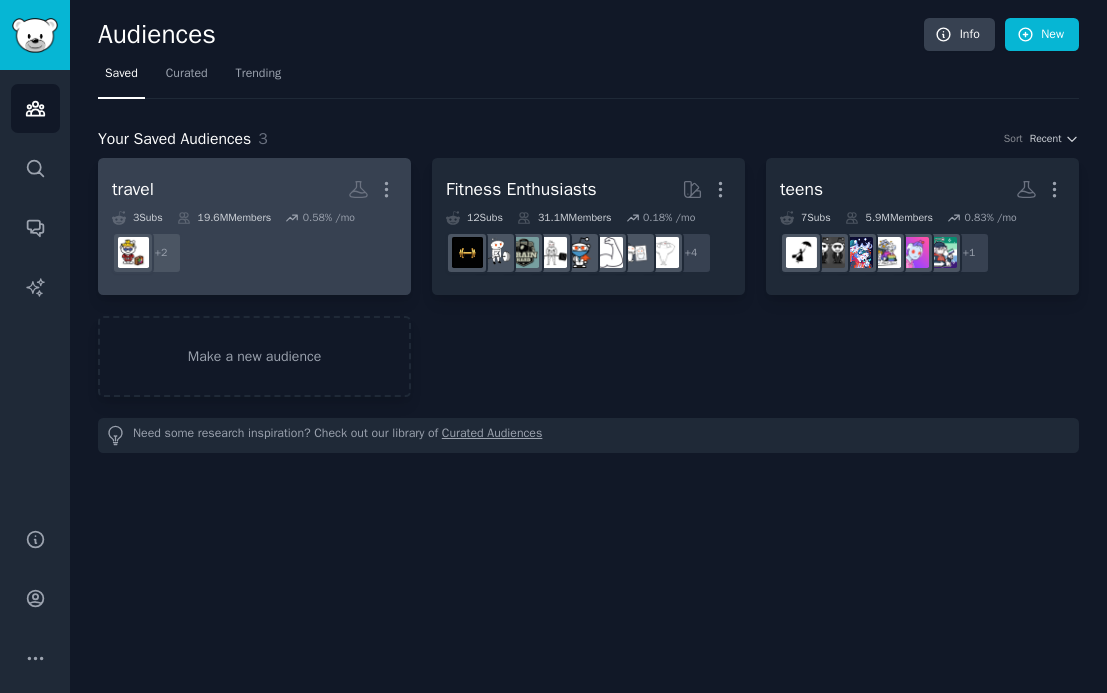 click on "+ 2" at bounding box center [254, 253] 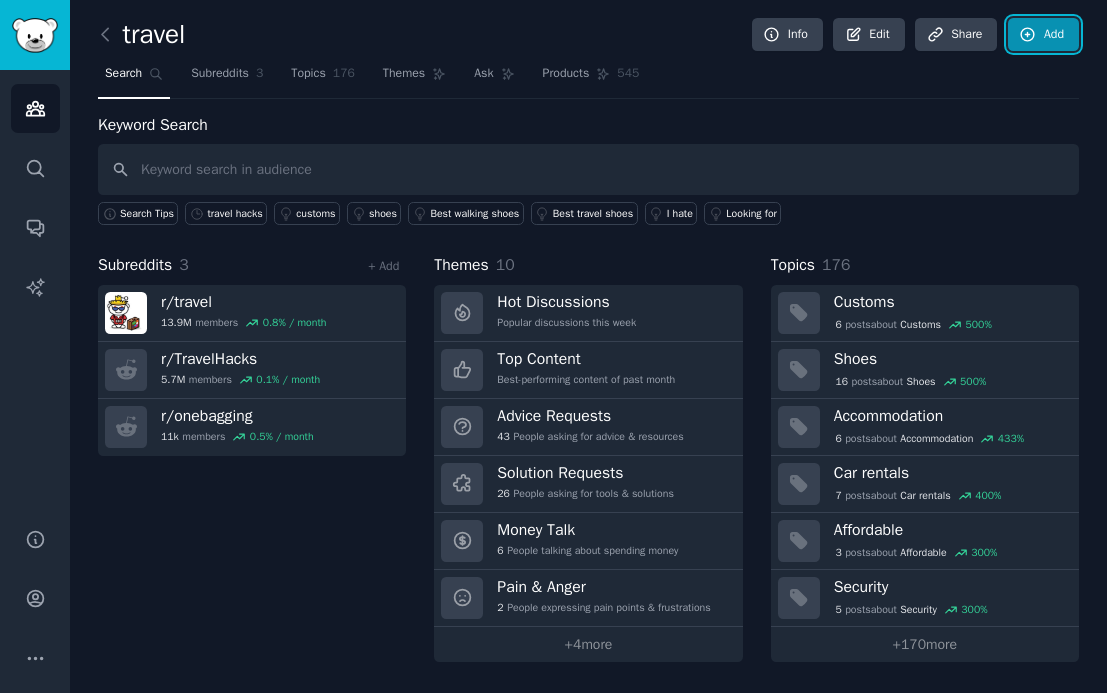 click on "Add" at bounding box center (1043, 35) 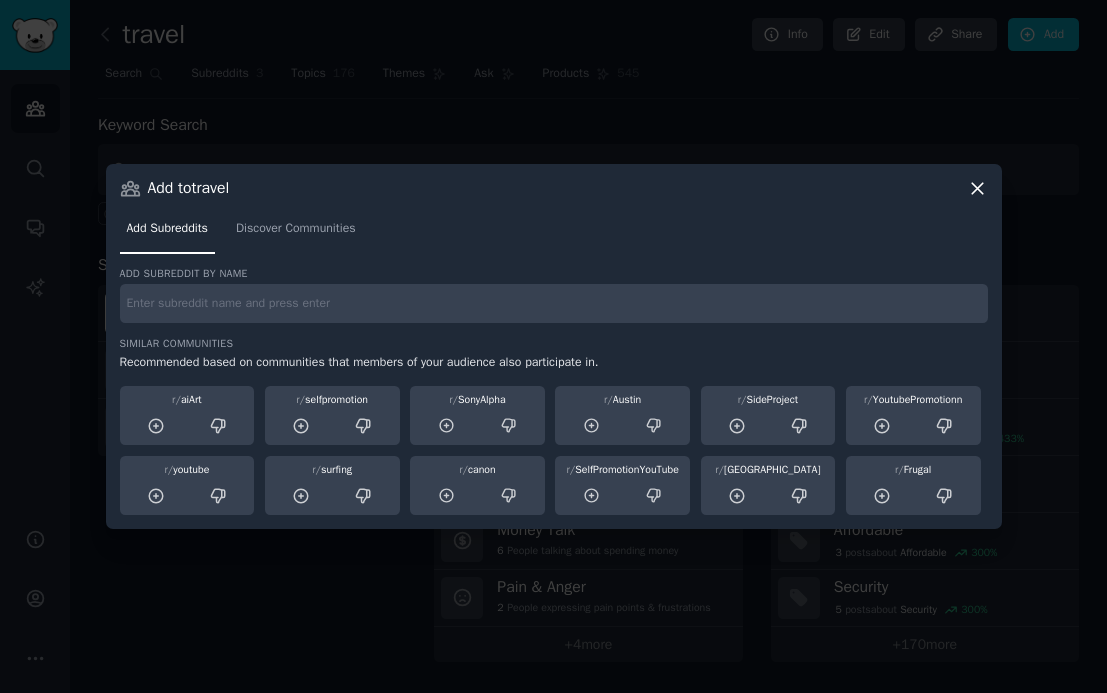 click at bounding box center [554, 303] 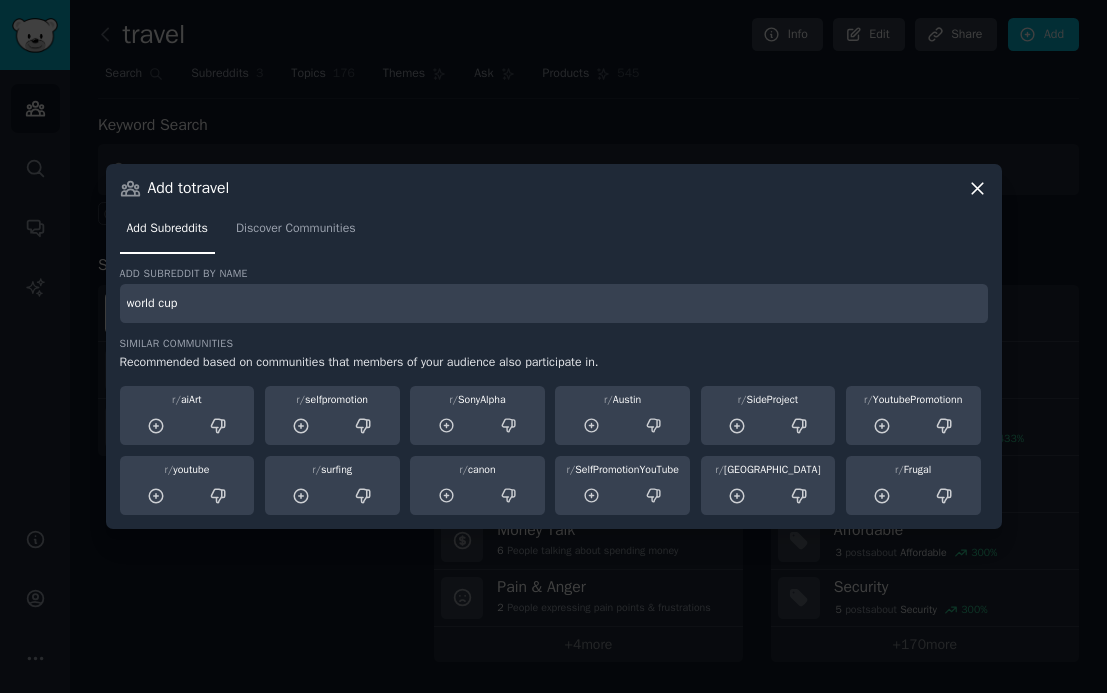 click on "world cup" at bounding box center [554, 303] 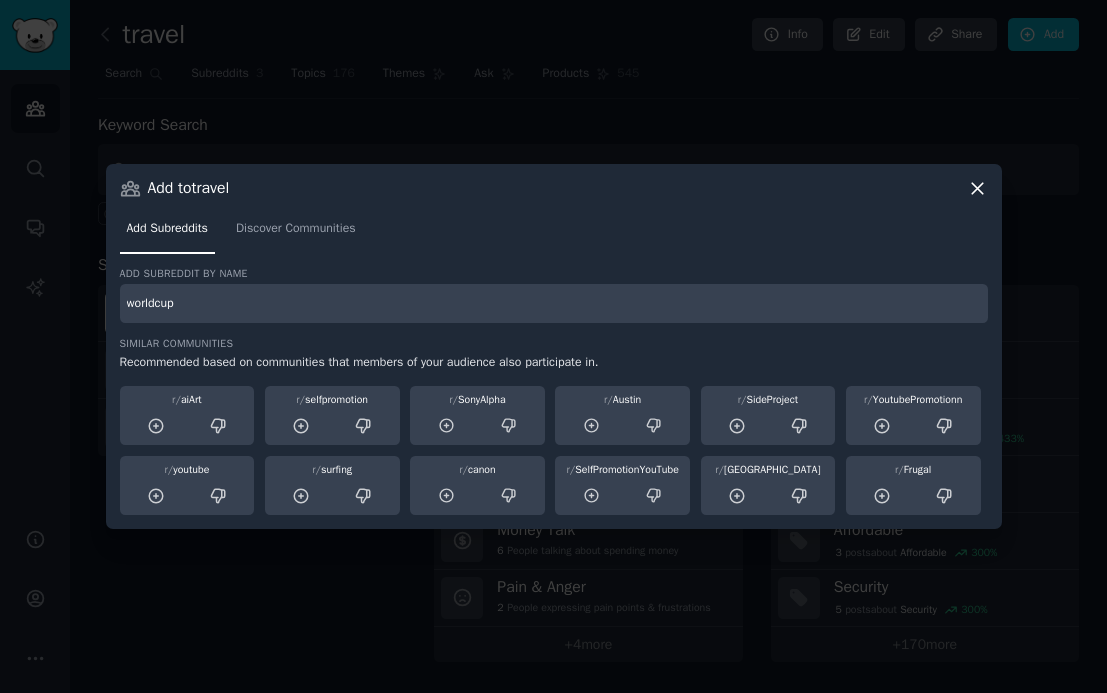 type on "worldcup" 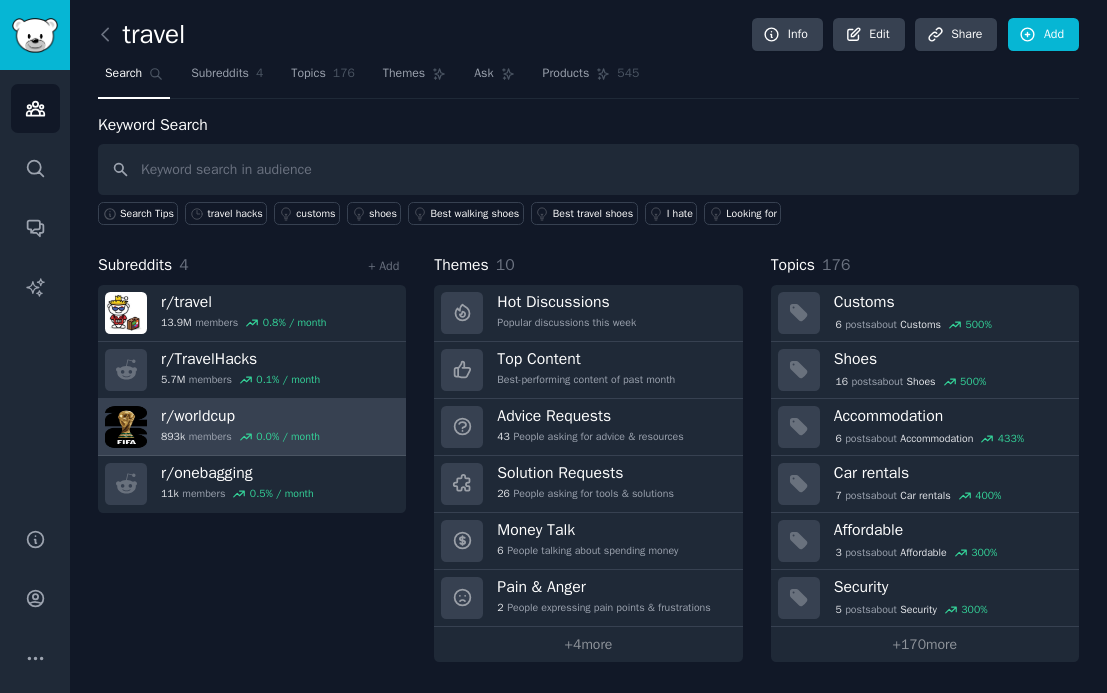 click on "893k  members 0.0 % / month" at bounding box center (240, 437) 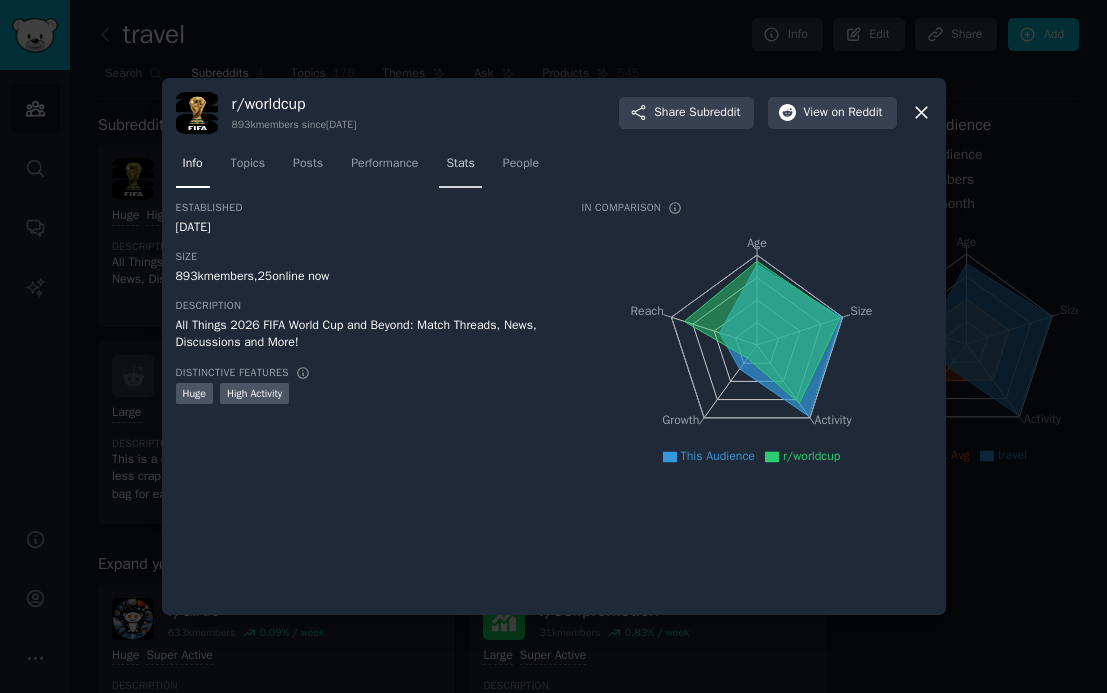 click on "Stats" at bounding box center [460, 164] 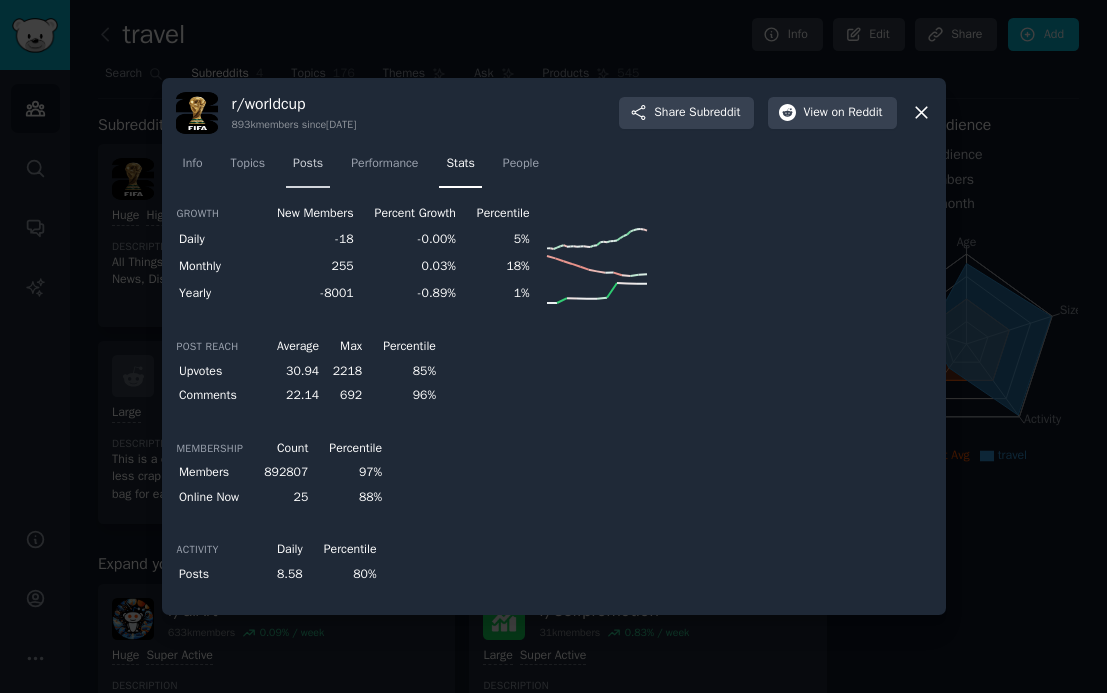 click on "Posts" at bounding box center [308, 164] 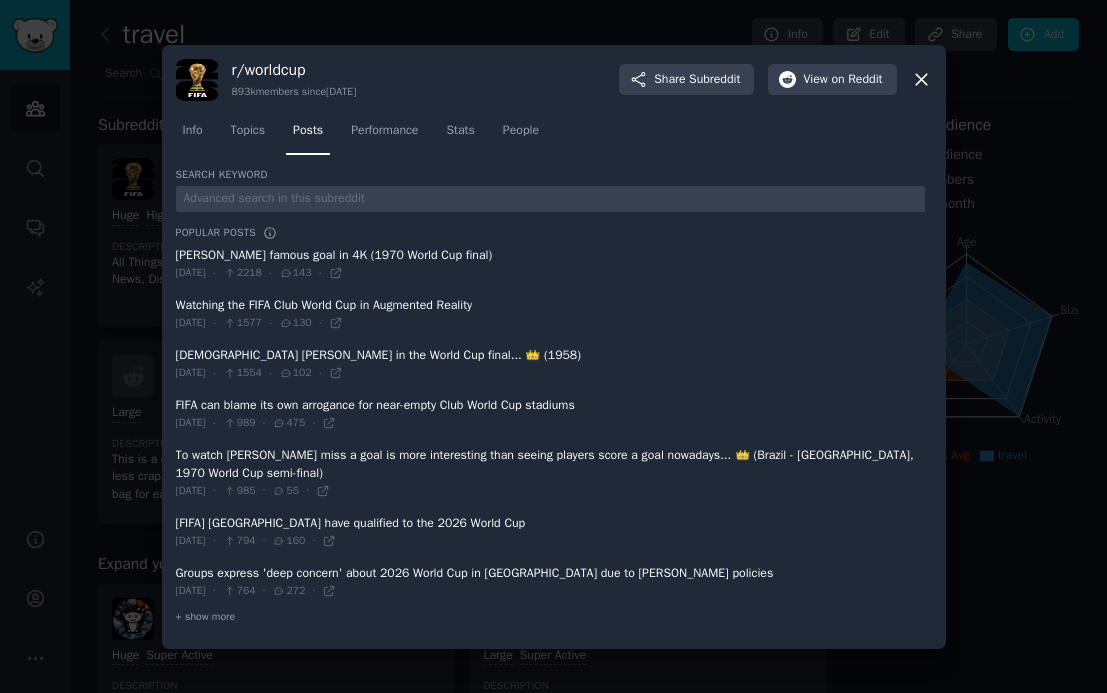 click on "Info Topics Posts Performance Stats People" 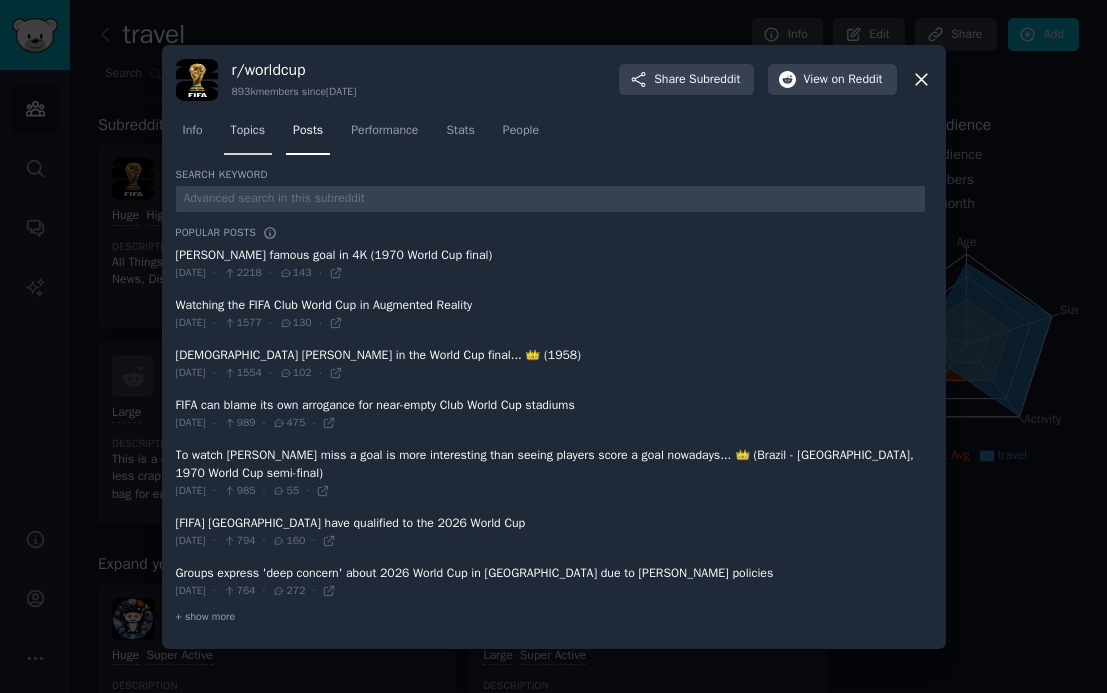 click on "Topics" at bounding box center [248, 131] 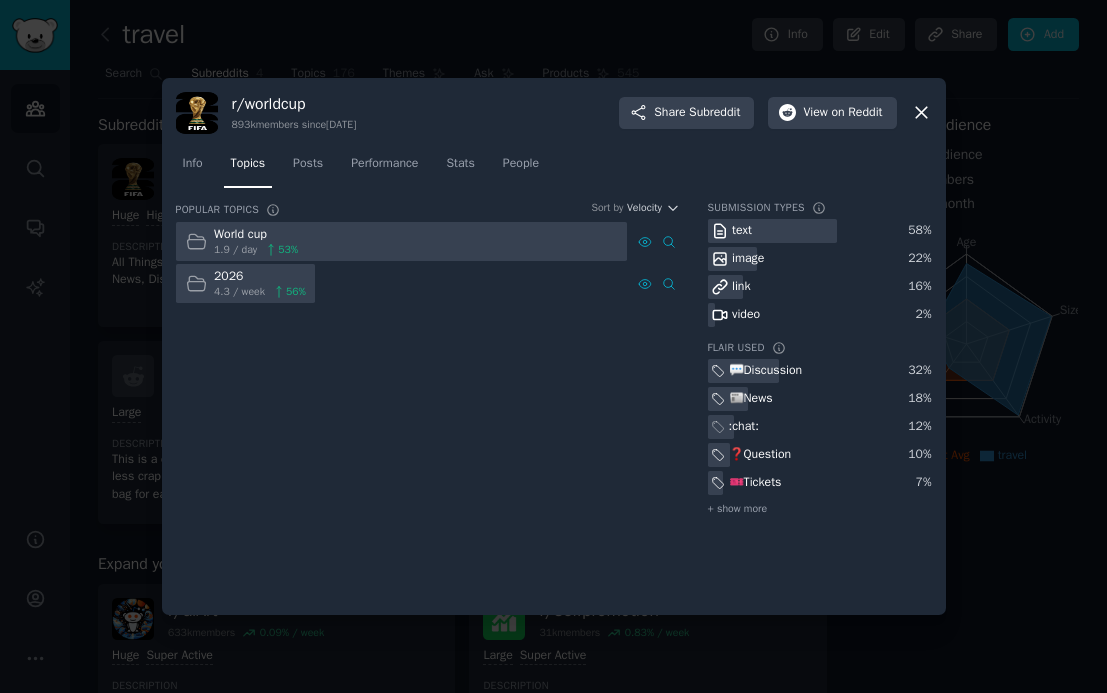 click on "56 %" at bounding box center [296, 292] 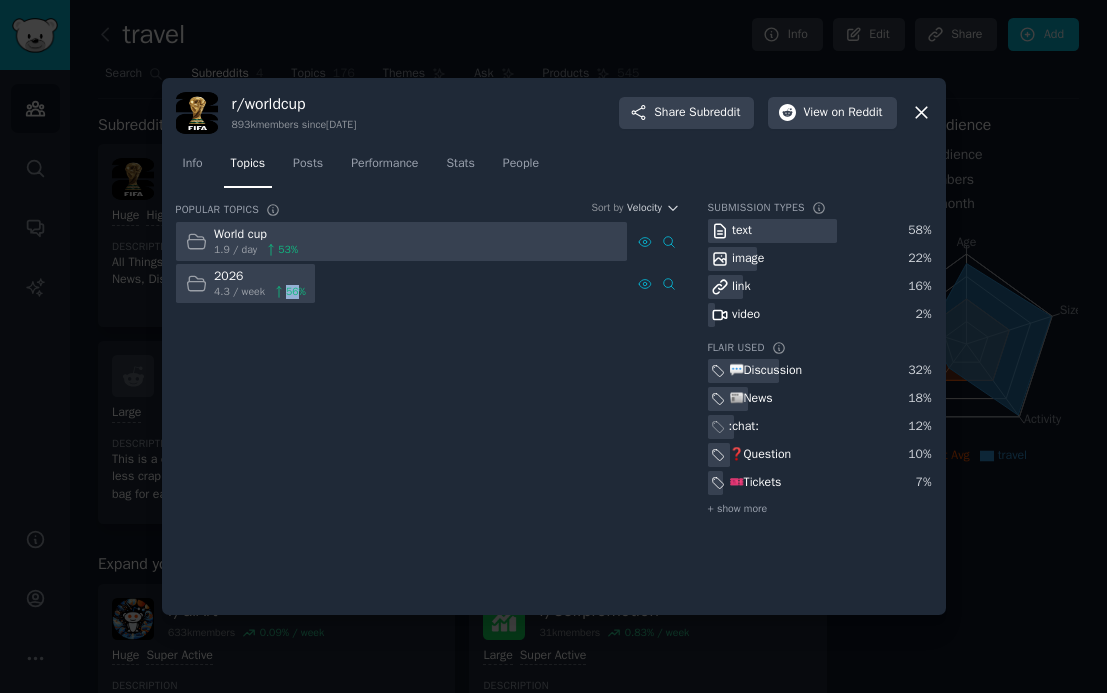 click on "56 %" at bounding box center (296, 292) 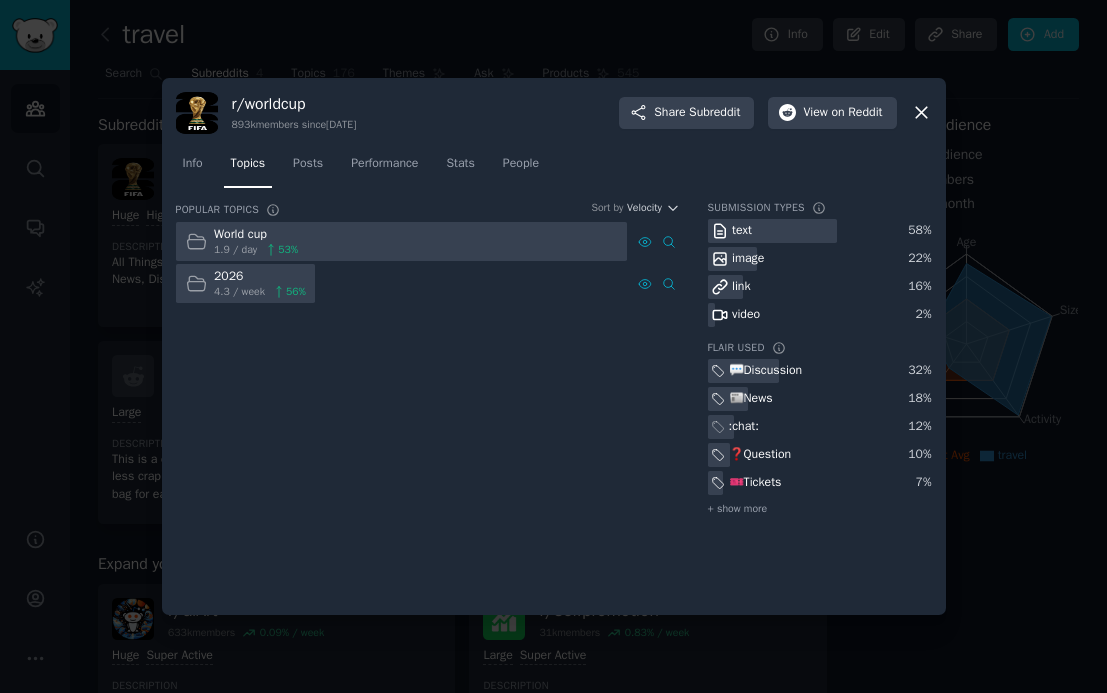 click on "2026 4.3 / week 56 %" at bounding box center (402, 283) 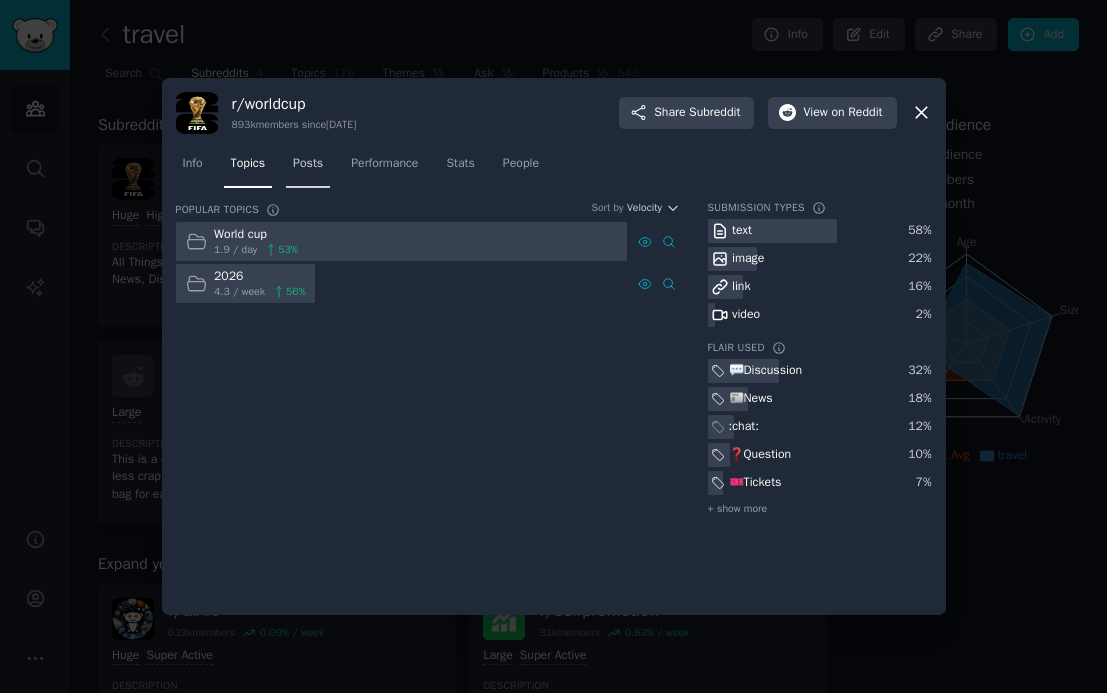 click on "Posts" at bounding box center (308, 164) 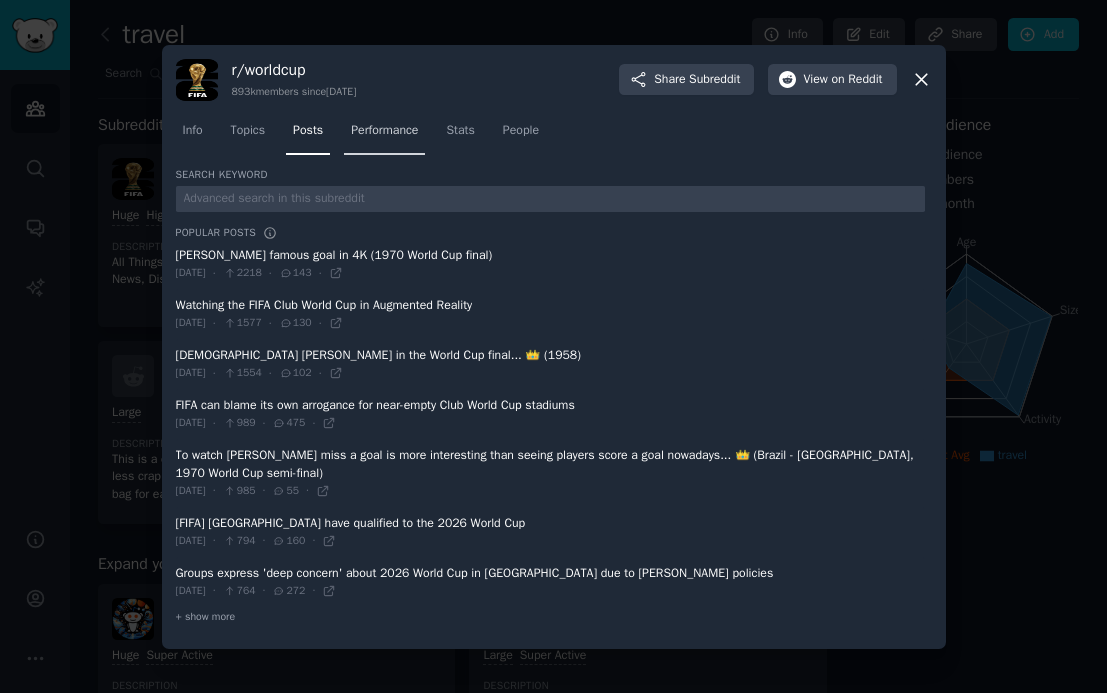 click on "Performance" at bounding box center (384, 131) 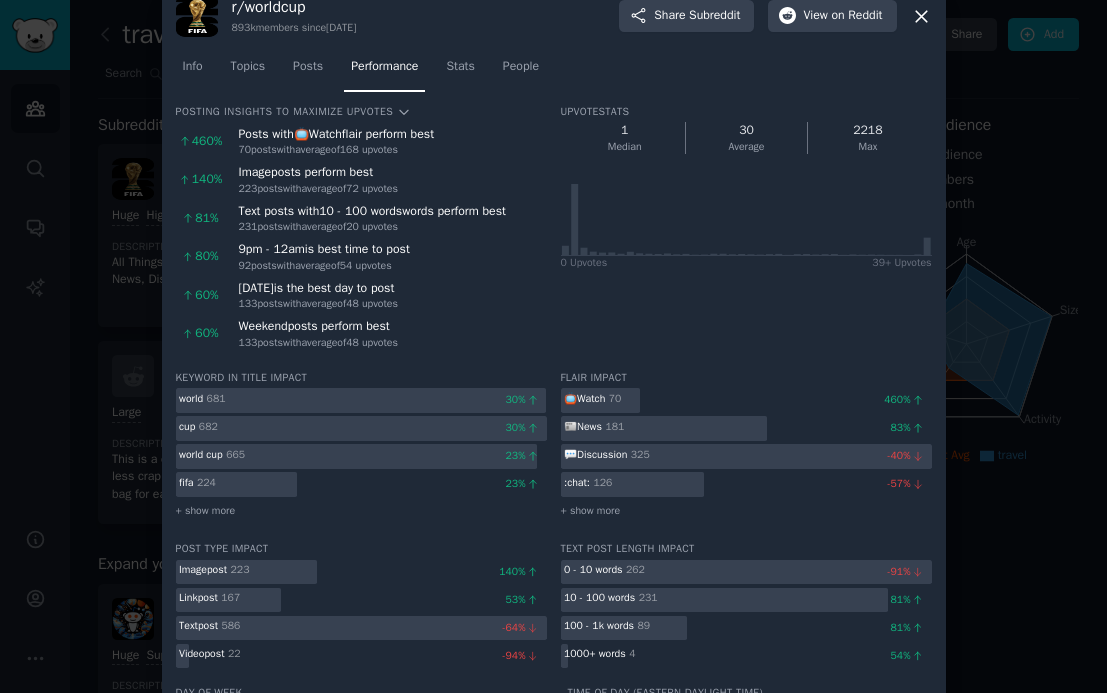 scroll, scrollTop: 0, scrollLeft: 0, axis: both 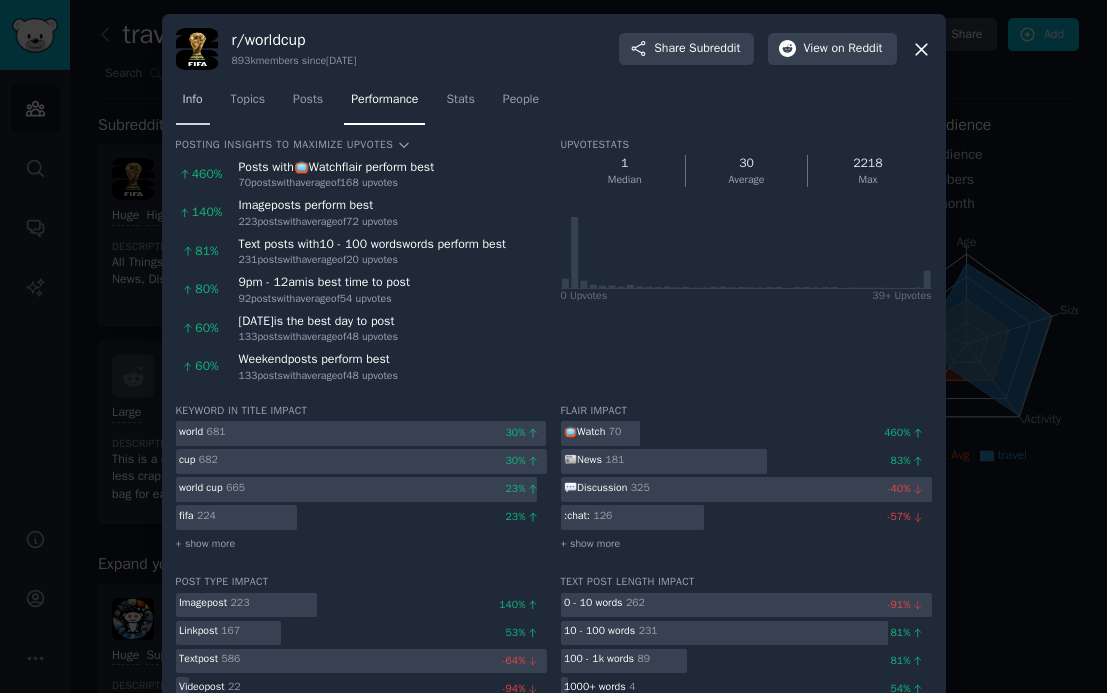 click on "Info" at bounding box center [193, 100] 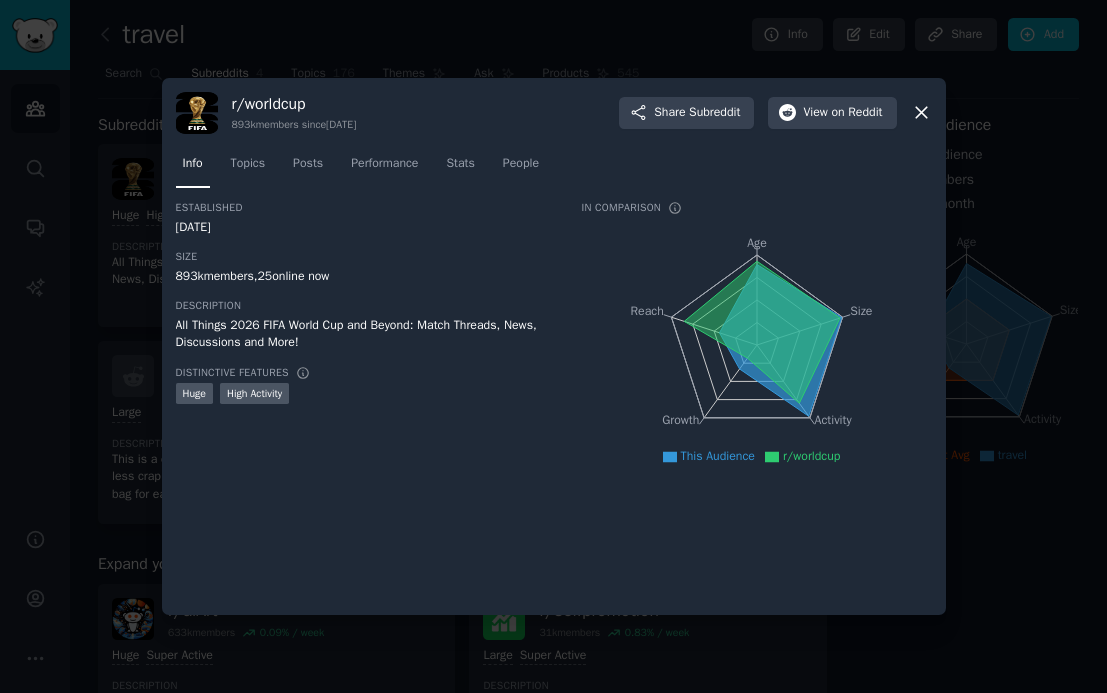 click 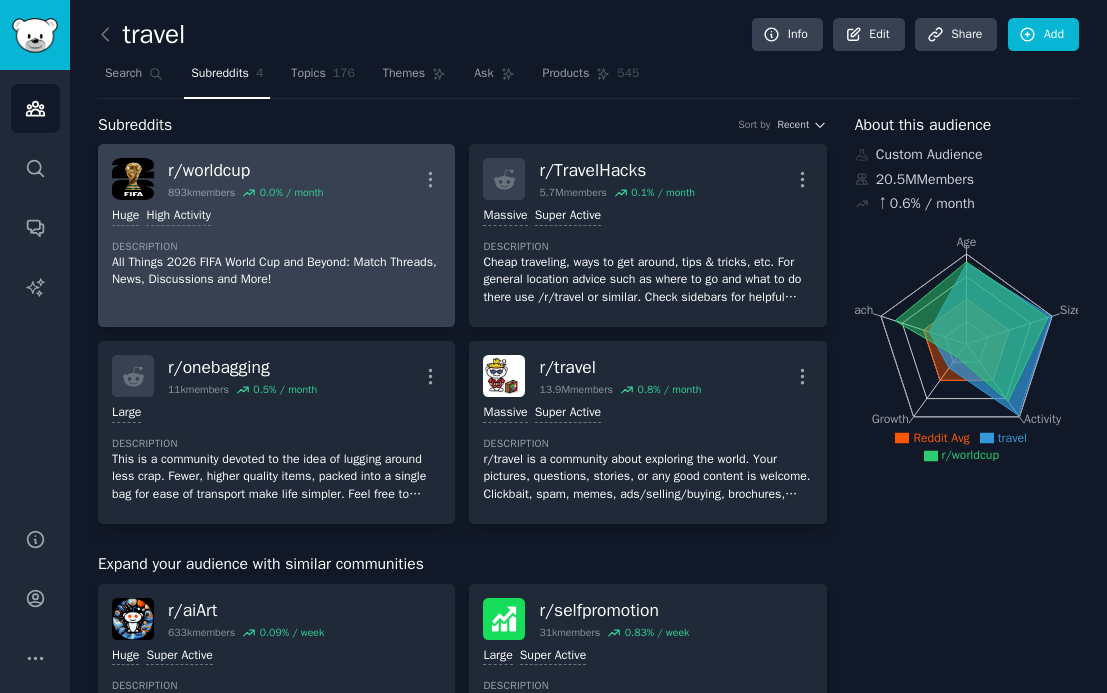 click on "All Things 2026 FIFA World Cup and Beyond: Match Threads, News, Discussions and More!" at bounding box center [276, 271] 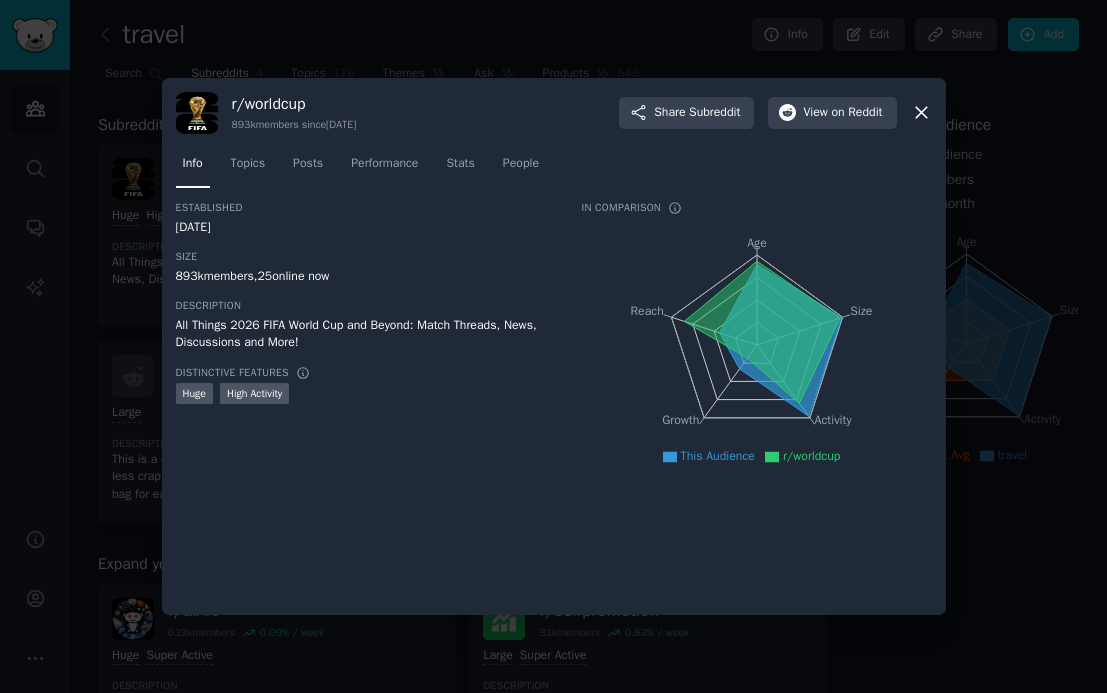 click on "Info Topics Posts Performance Stats People" at bounding box center [554, 168] 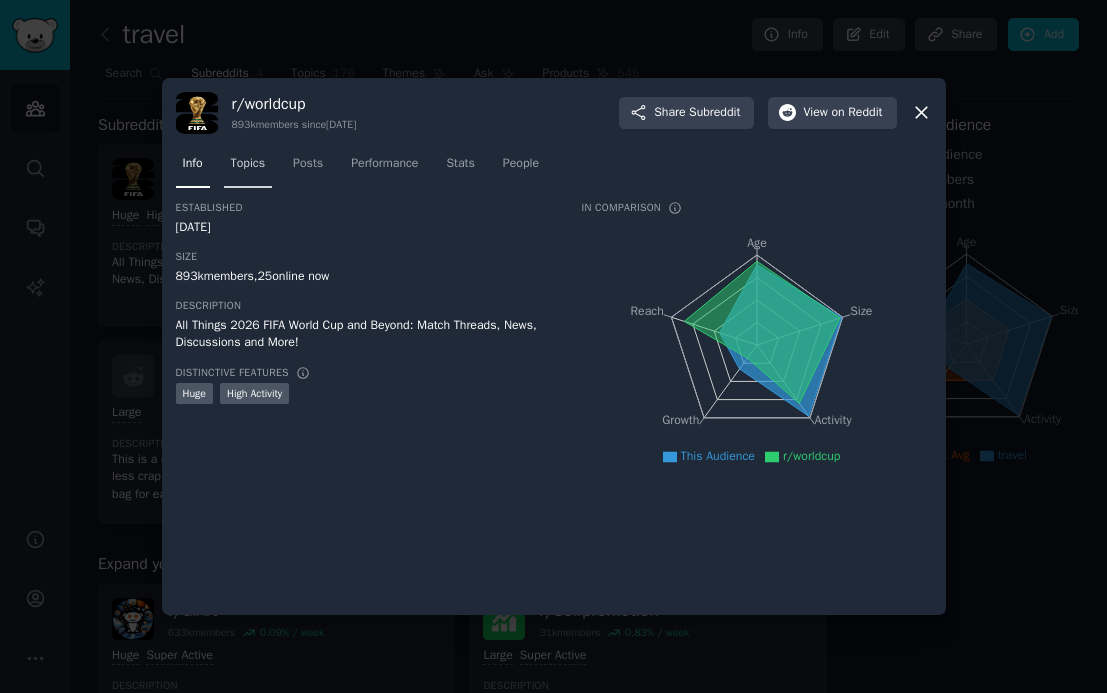 click on "Topics" at bounding box center [248, 164] 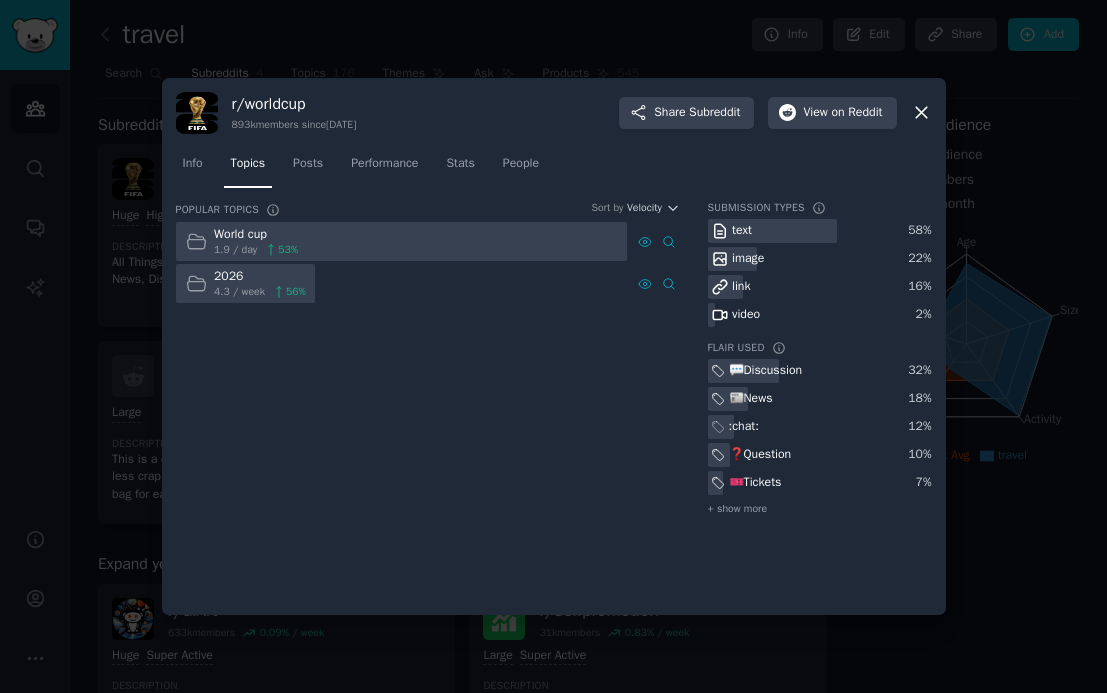 click on "r/ worldcup" at bounding box center [294, 104] 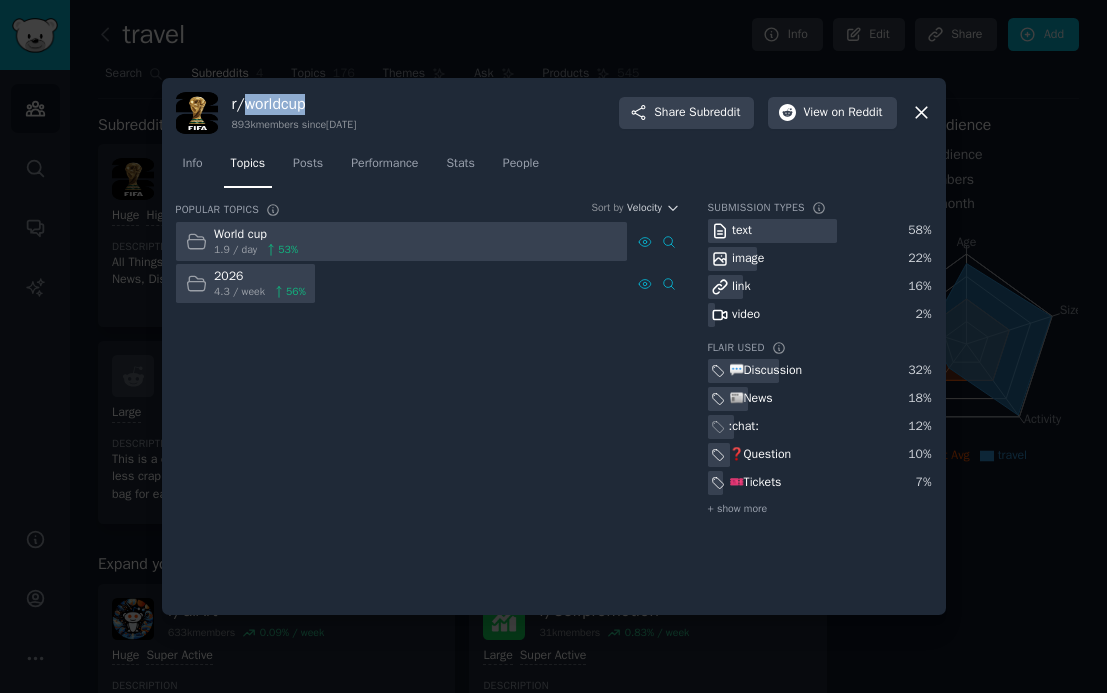 click on "r/ worldcup" at bounding box center (294, 104) 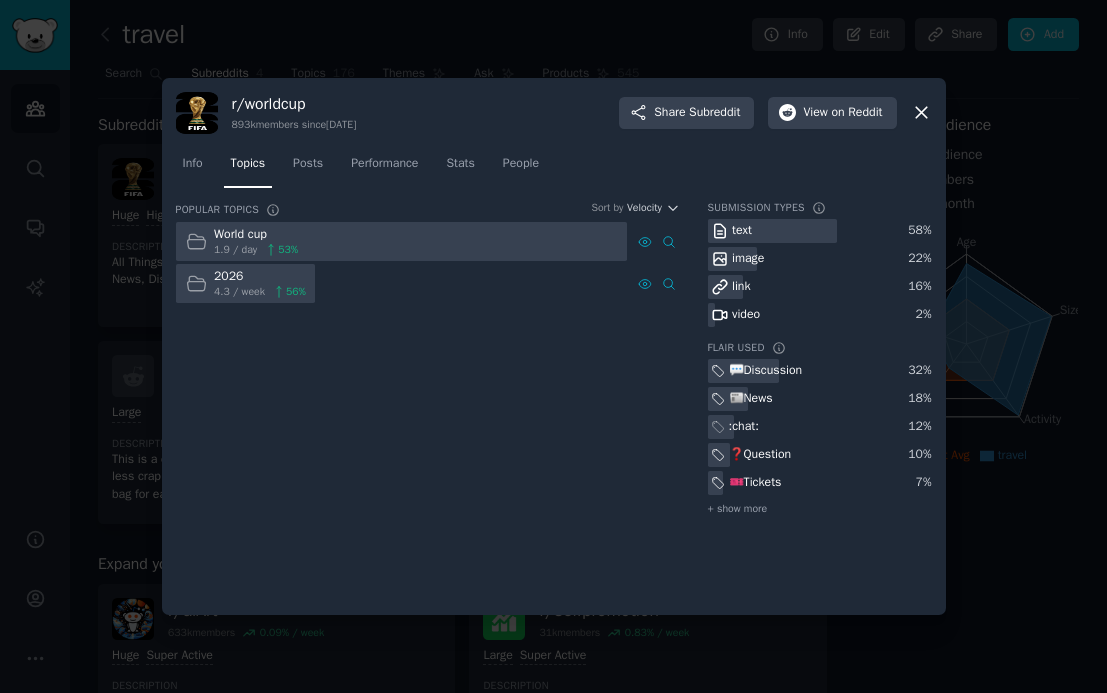 click on "893k  members since  [DATE]" at bounding box center (294, 125) 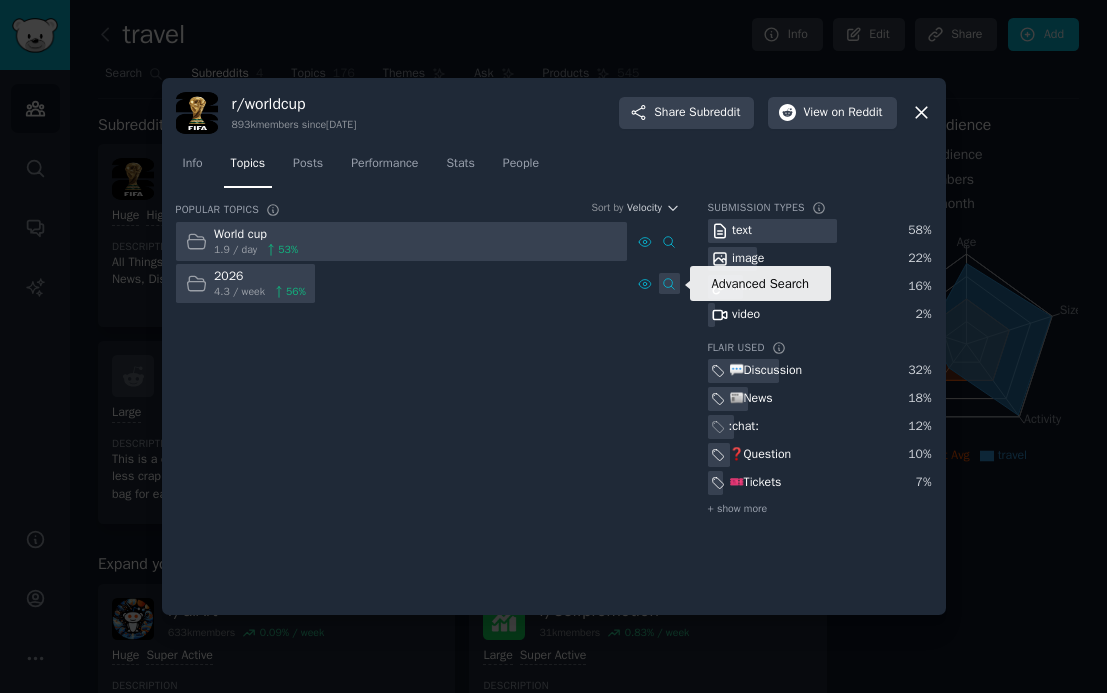 click 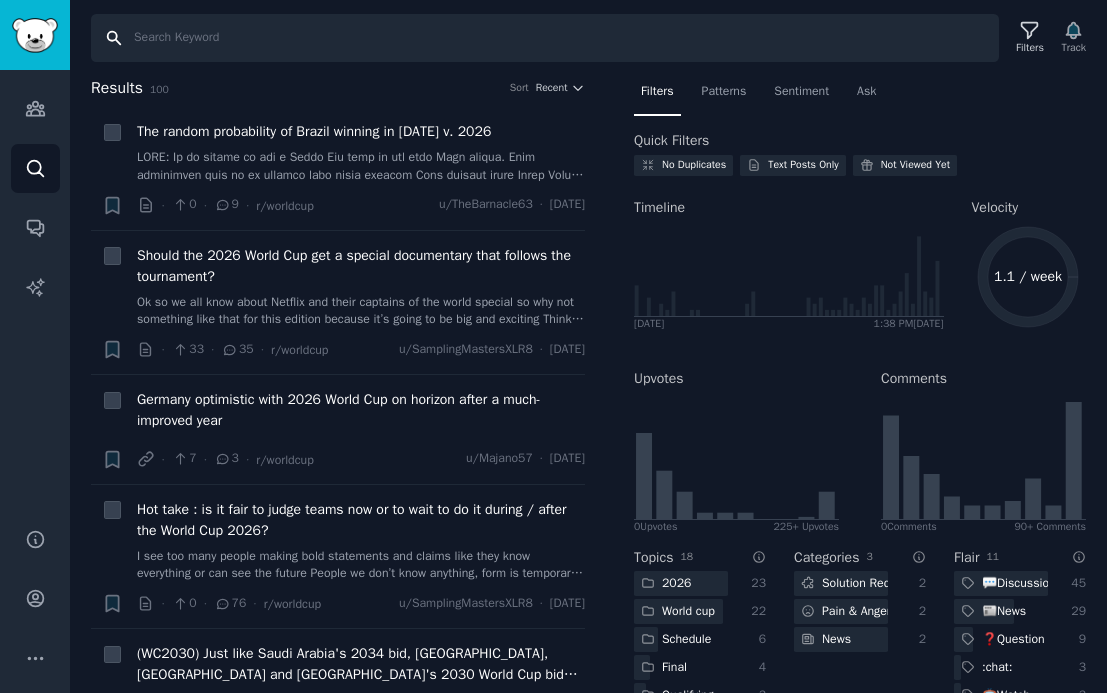 click on "Search" at bounding box center (545, 38) 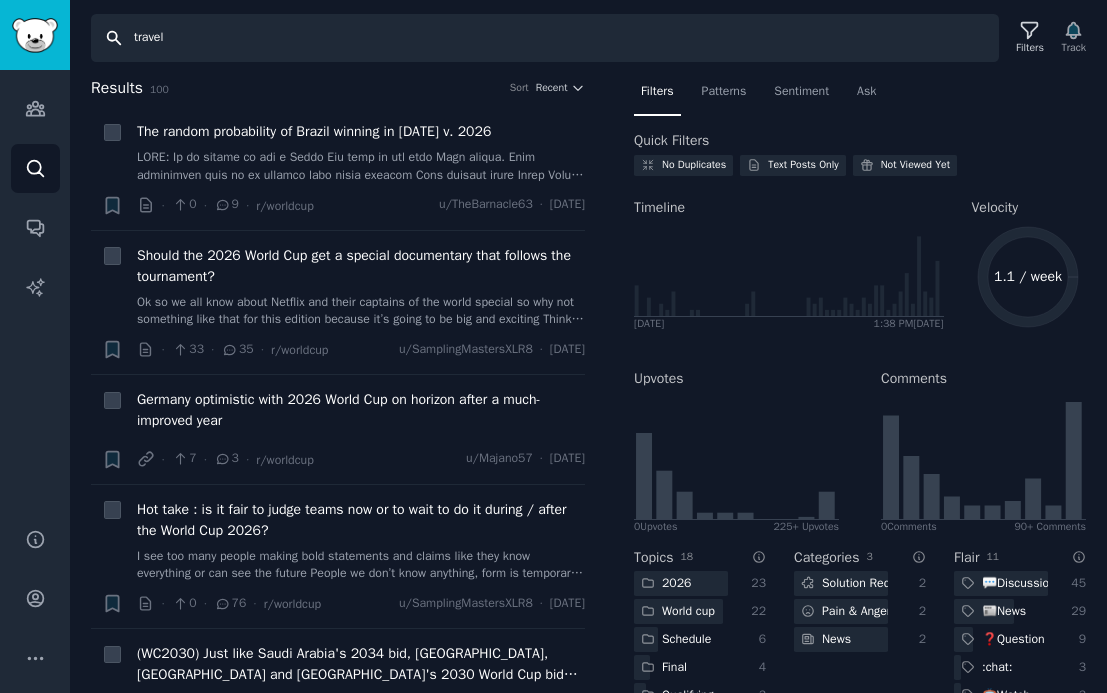 type on "travel" 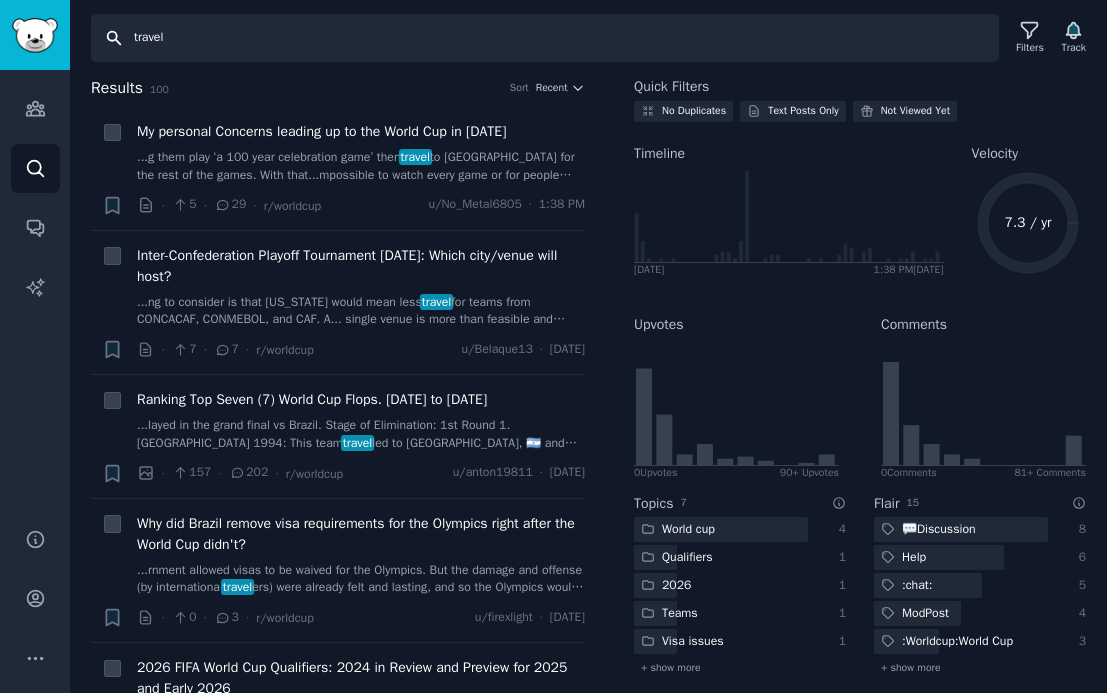 scroll, scrollTop: 62, scrollLeft: 0, axis: vertical 